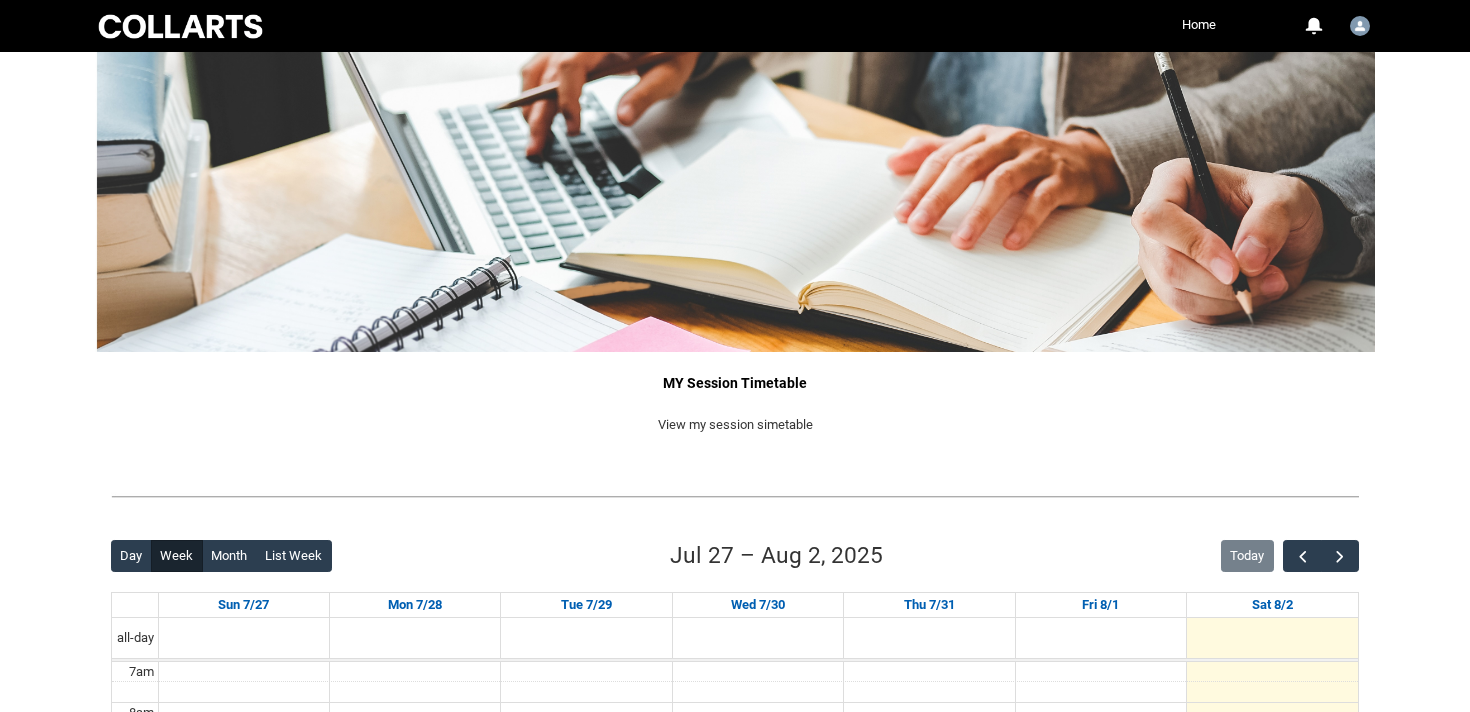 scroll, scrollTop: 0, scrollLeft: 0, axis: both 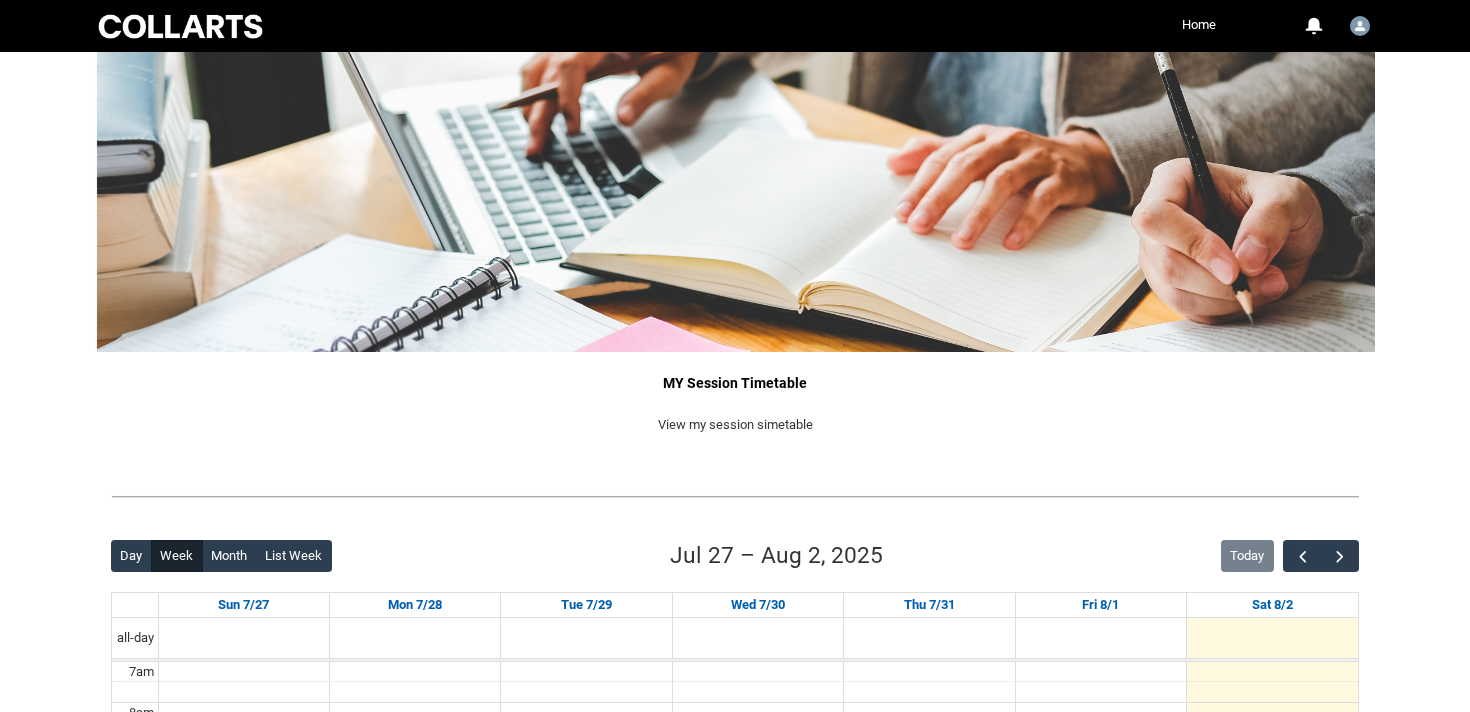 click at bounding box center (180, 26) 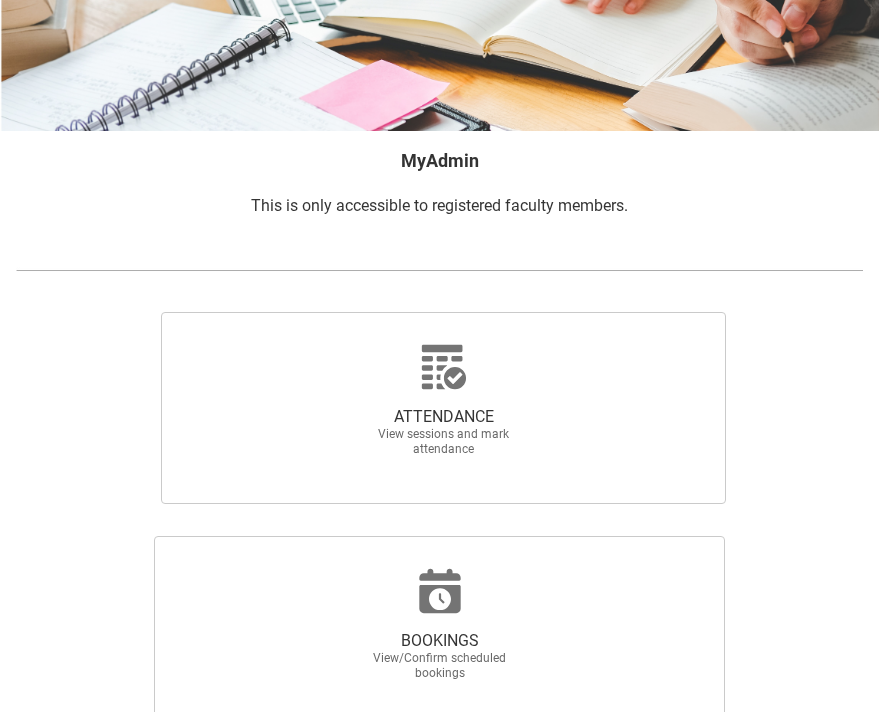 scroll, scrollTop: 225, scrollLeft: 0, axis: vertical 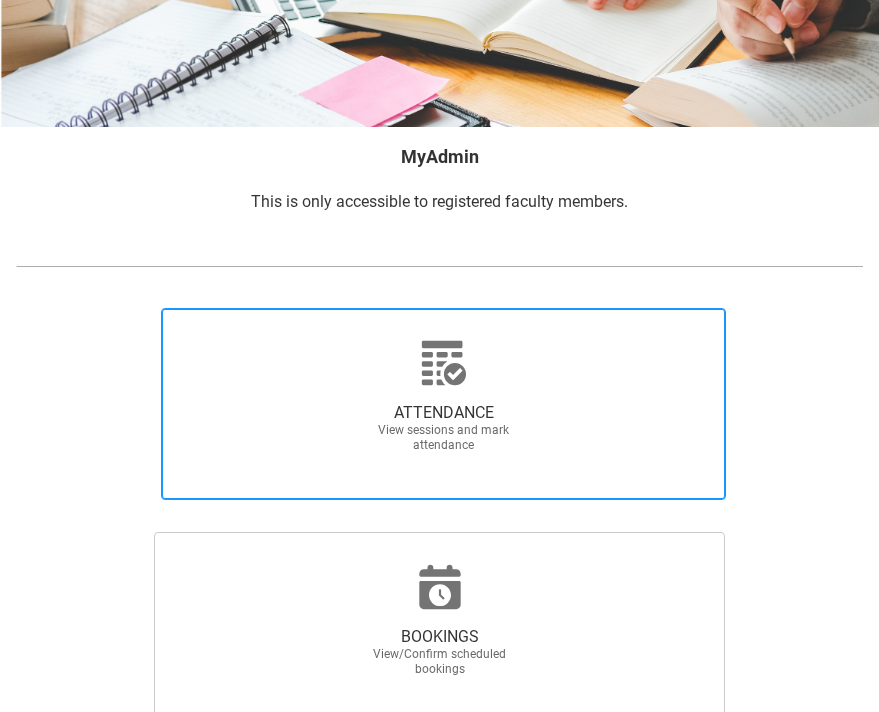 click 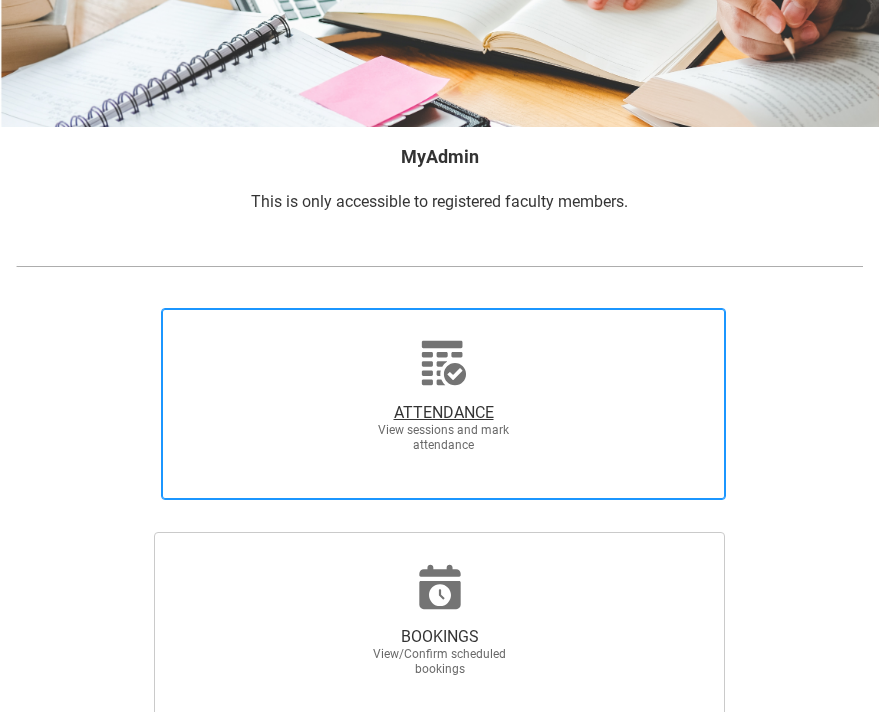 radio on "true" 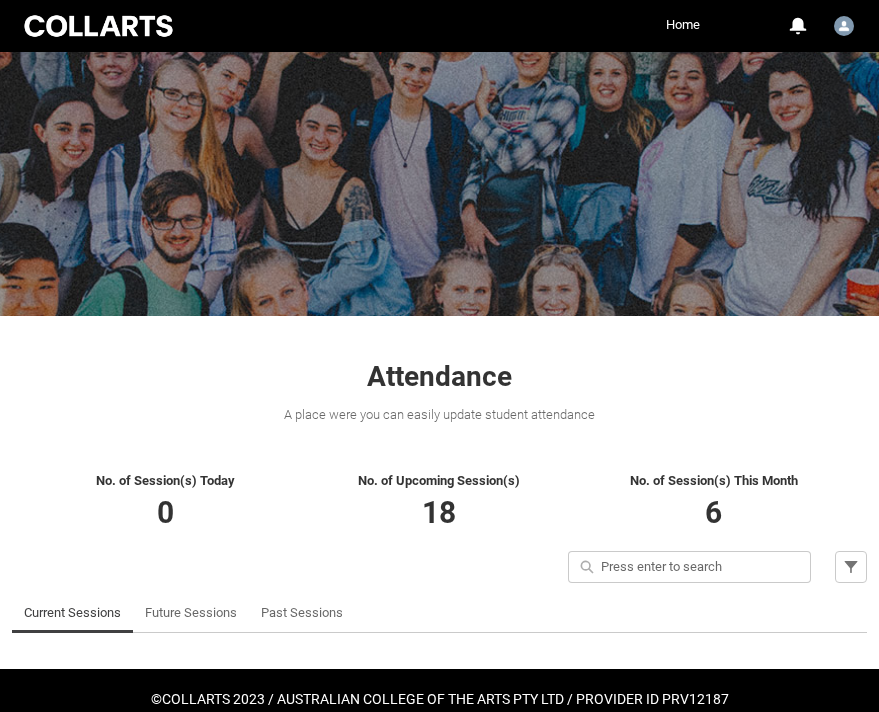 scroll, scrollTop: 96, scrollLeft: 0, axis: vertical 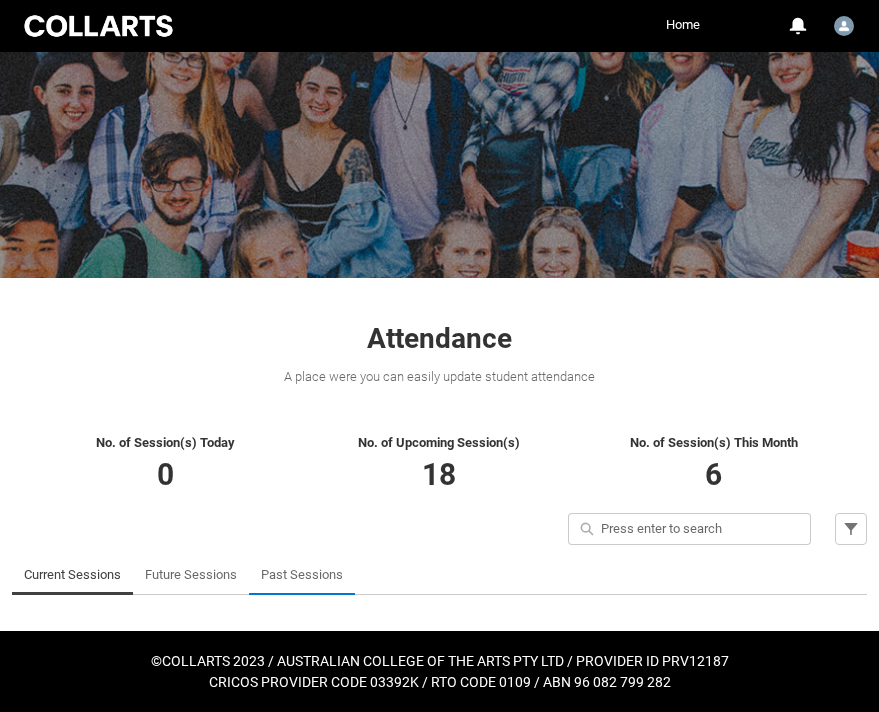 click on "Past Sessions" at bounding box center (302, 575) 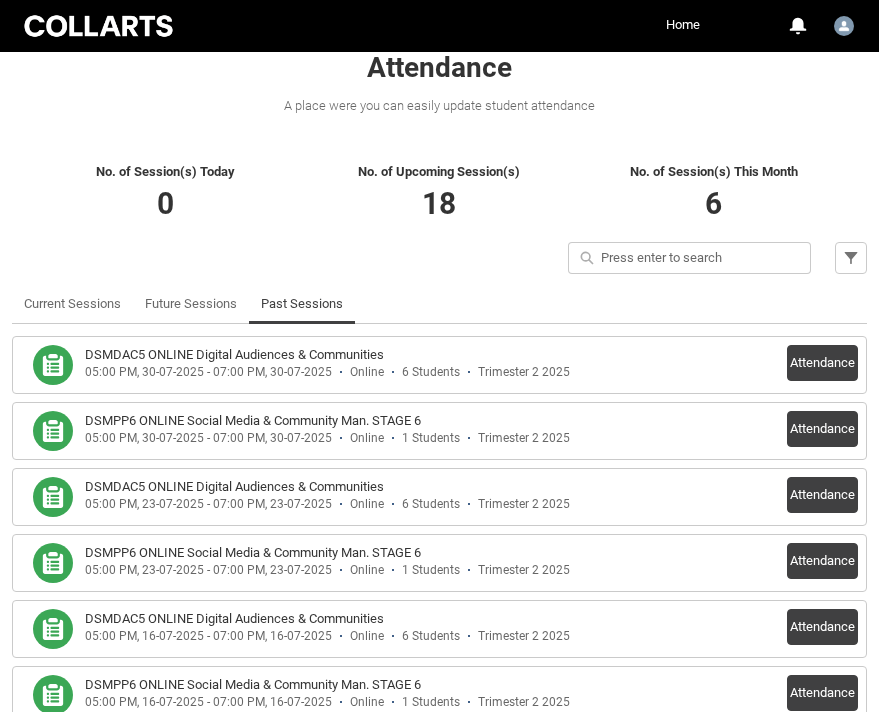 scroll, scrollTop: 392, scrollLeft: 0, axis: vertical 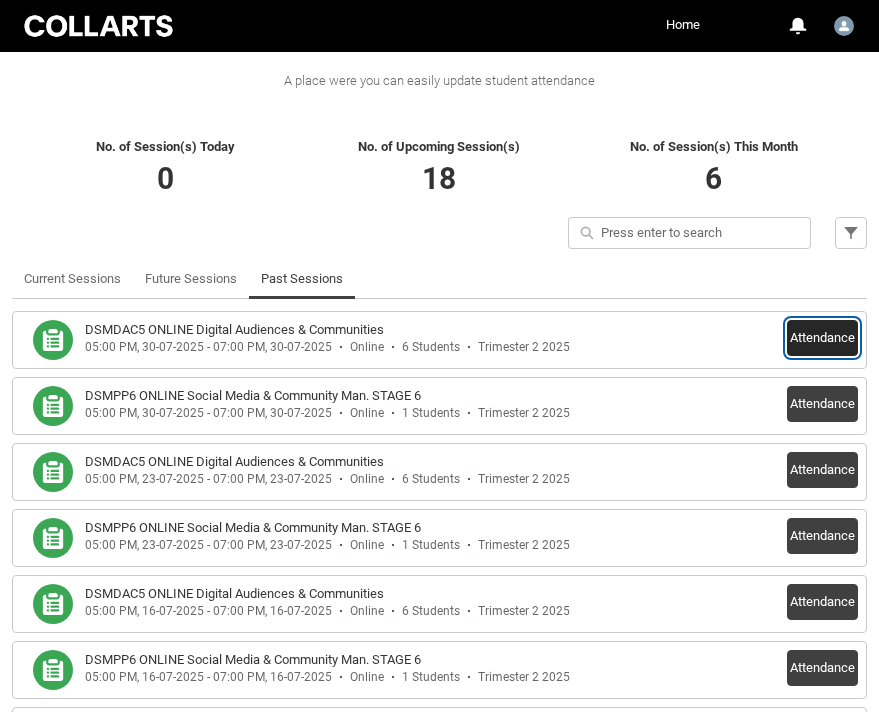 click on "Attendance" at bounding box center (822, 338) 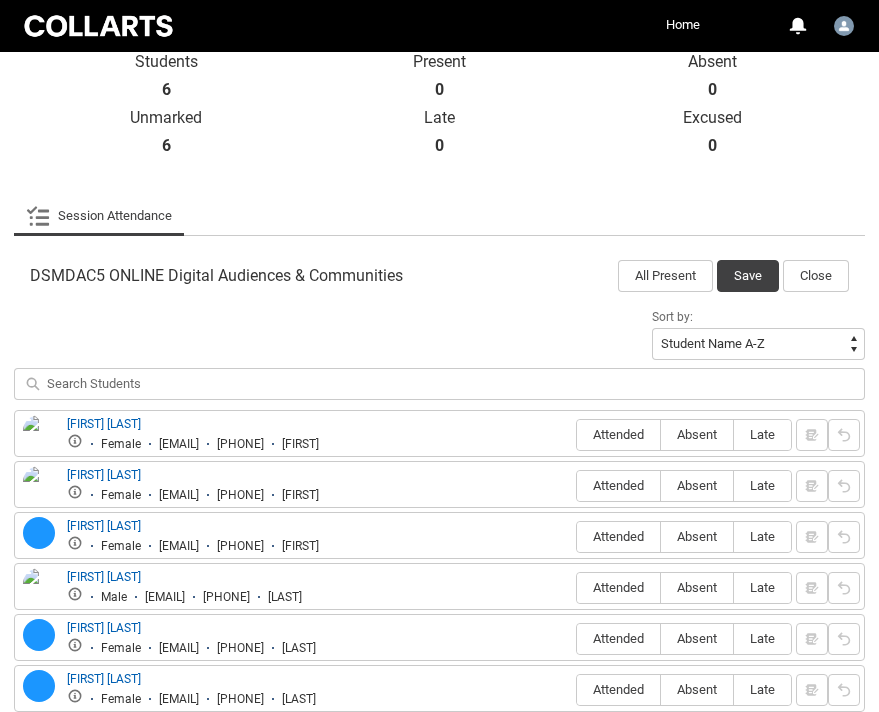 scroll, scrollTop: 598, scrollLeft: 0, axis: vertical 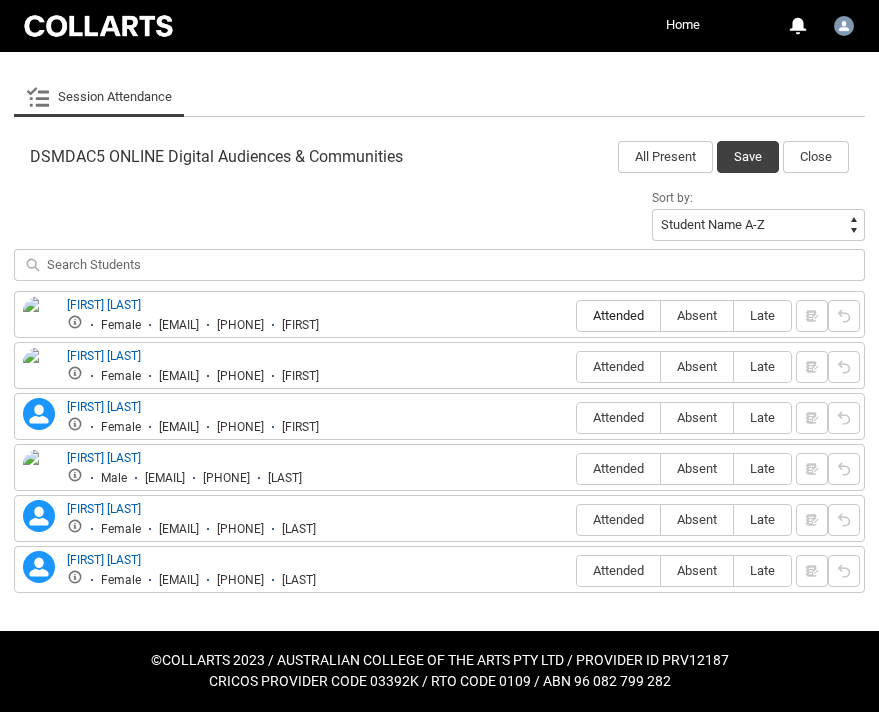 click on "Attended" at bounding box center (618, 315) 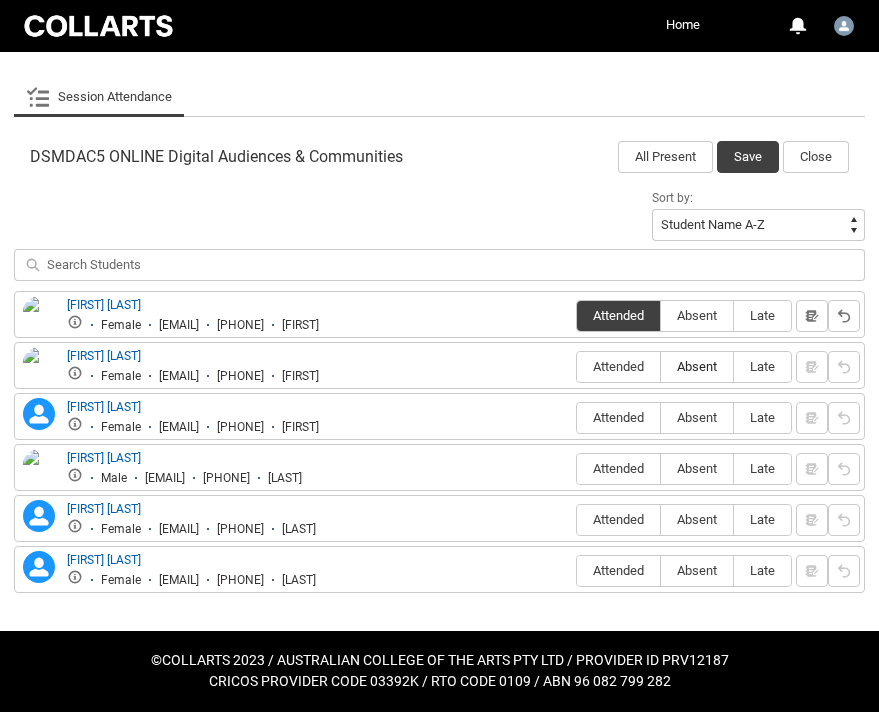 click on "Absent" at bounding box center [697, 366] 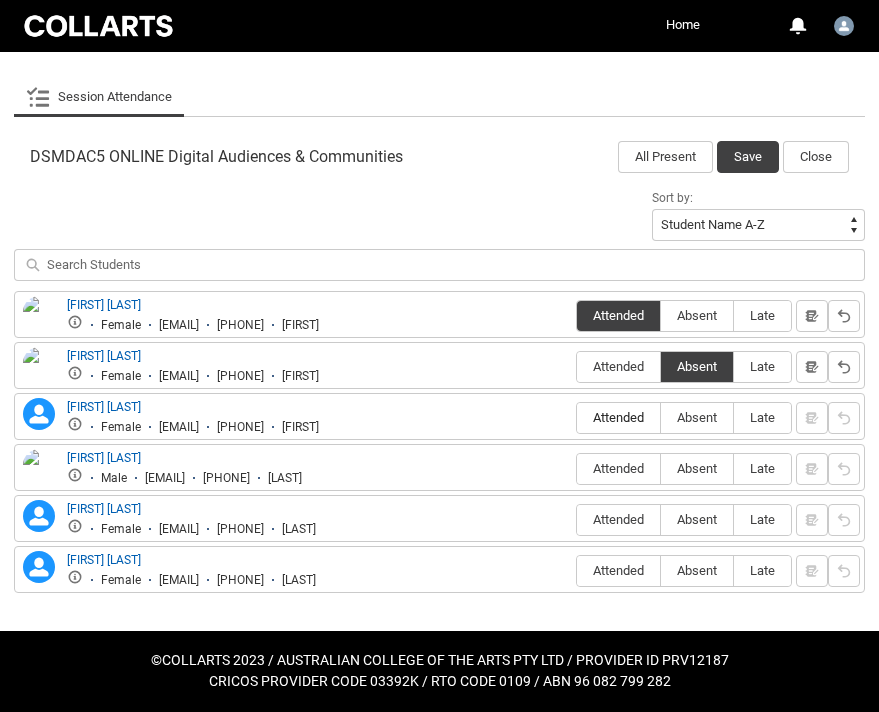 click on "Attended" at bounding box center [618, 417] 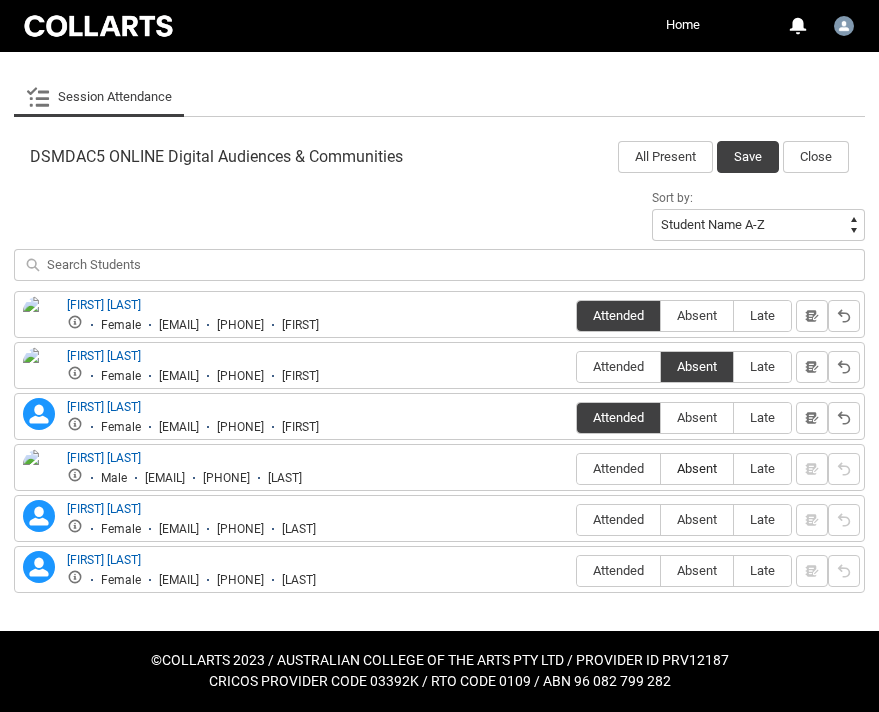 click on "Absent" at bounding box center (697, 468) 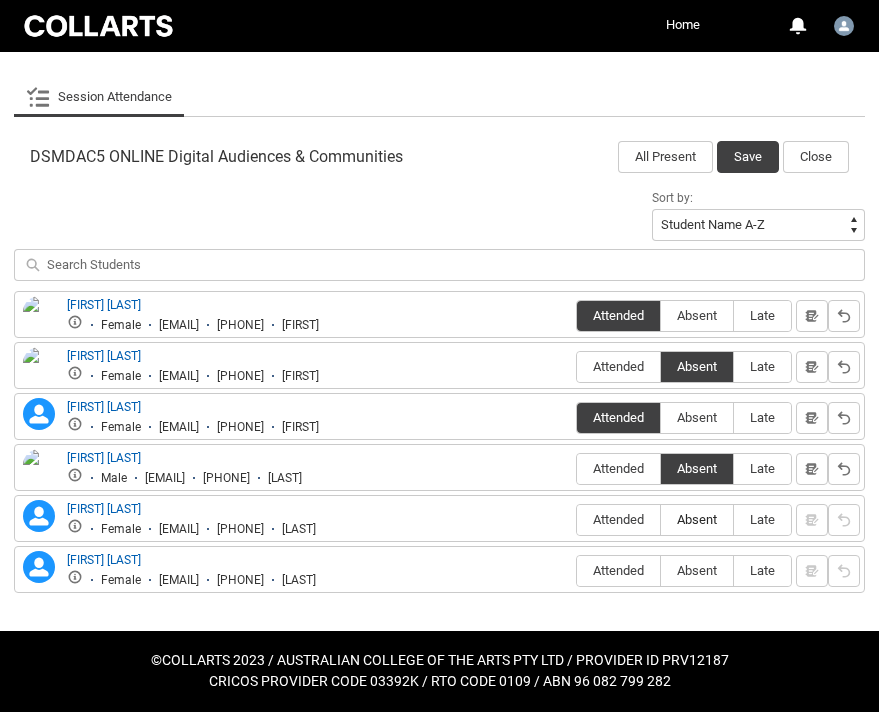 click on "Absent" at bounding box center (697, 519) 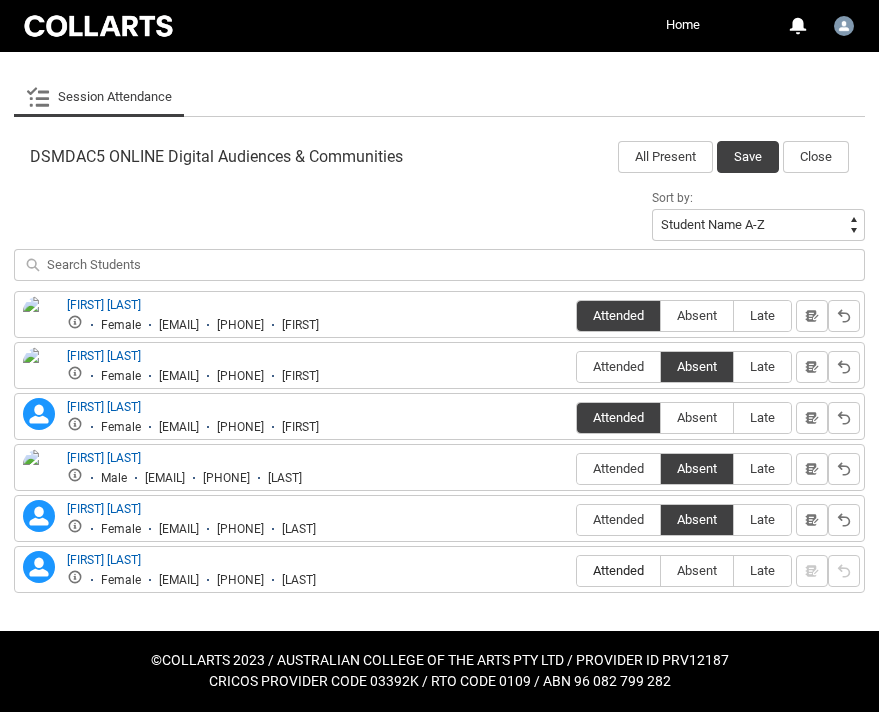 click on "Attended" at bounding box center (618, 570) 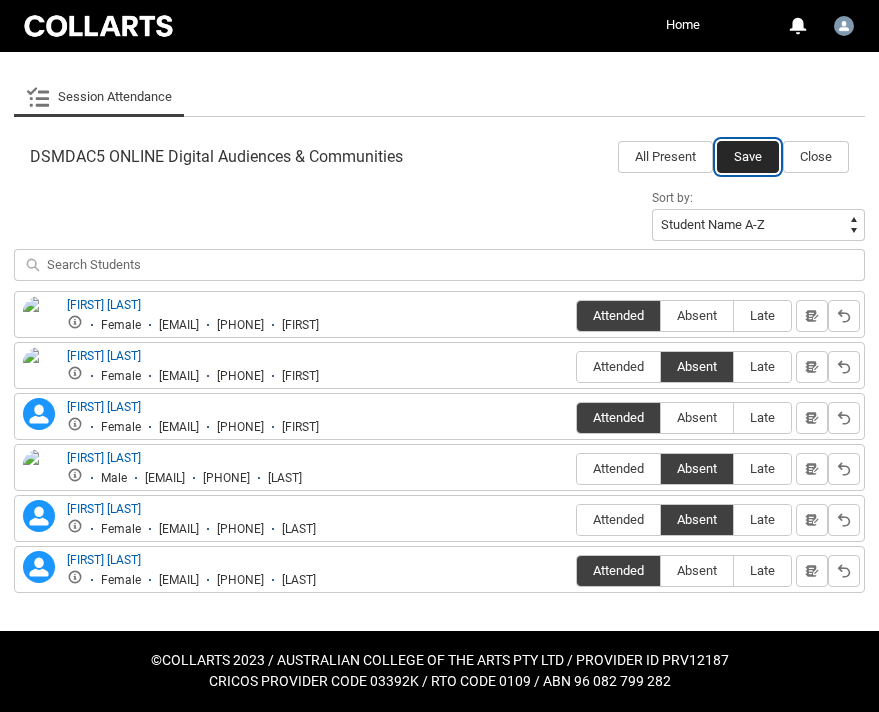 click on "Save" at bounding box center [748, 157] 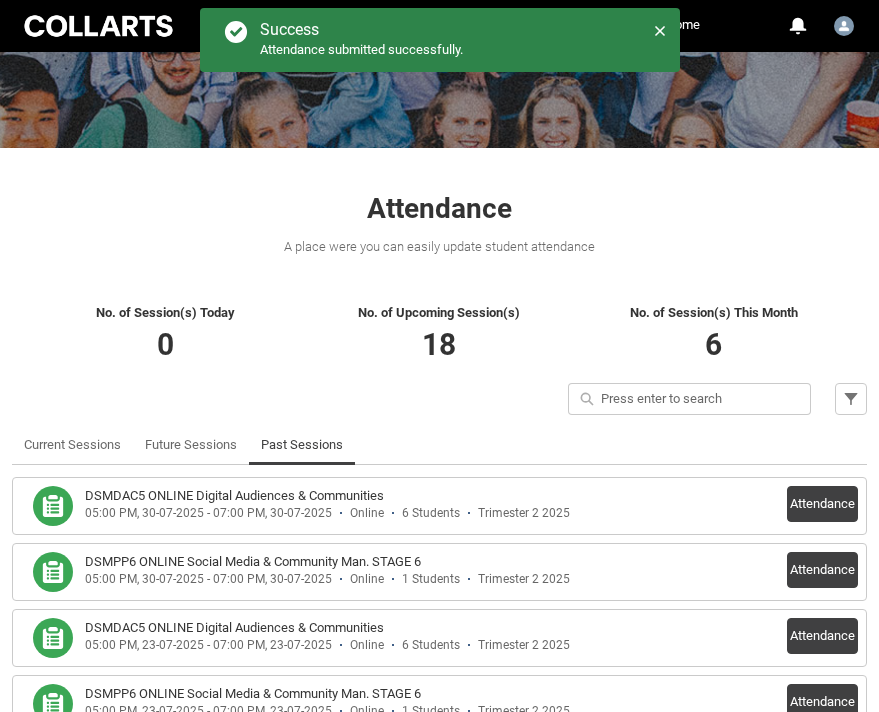 scroll, scrollTop: 229, scrollLeft: 0, axis: vertical 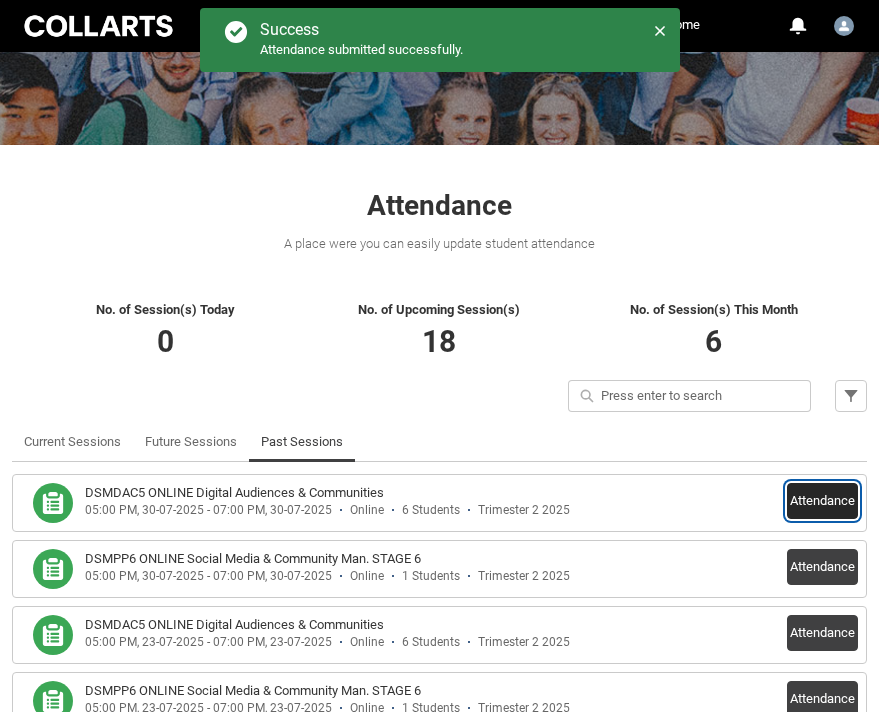 click on "Attendance" at bounding box center [822, 501] 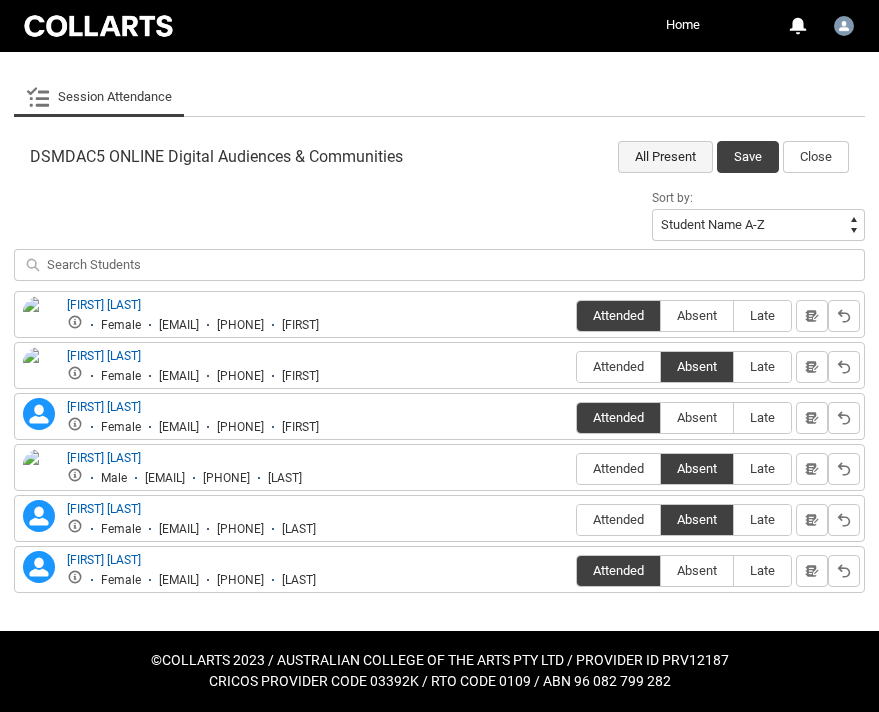 scroll, scrollTop: 548, scrollLeft: 0, axis: vertical 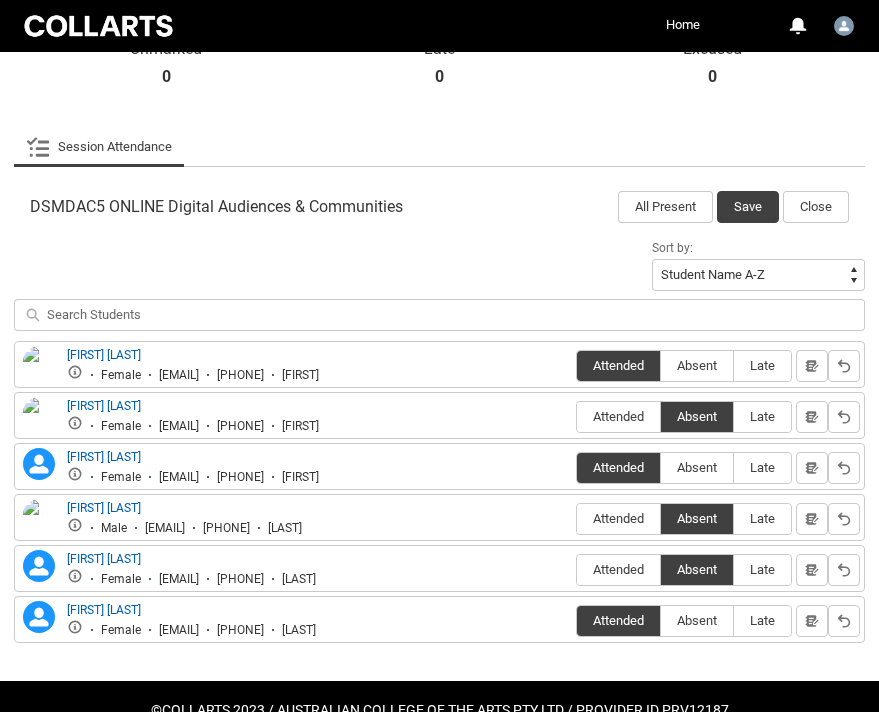 click at bounding box center (439, 315) 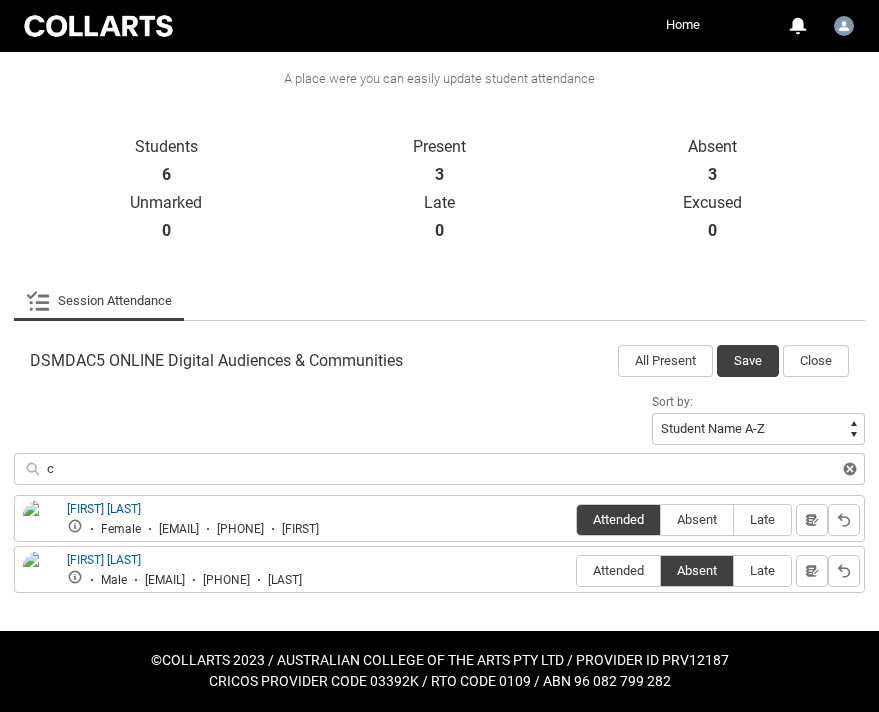 type on "[FIRST]" 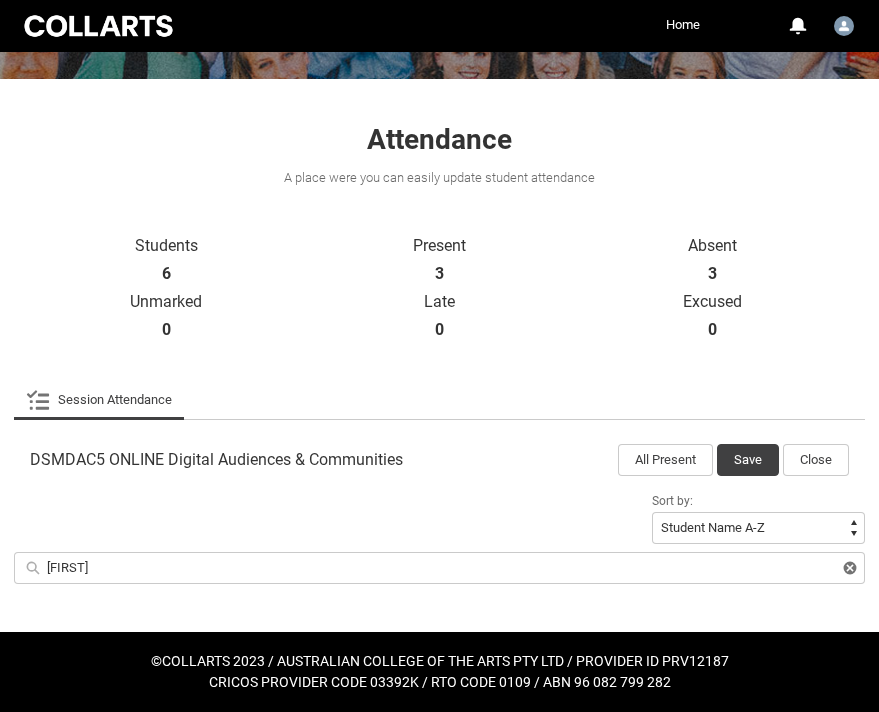 type on "c" 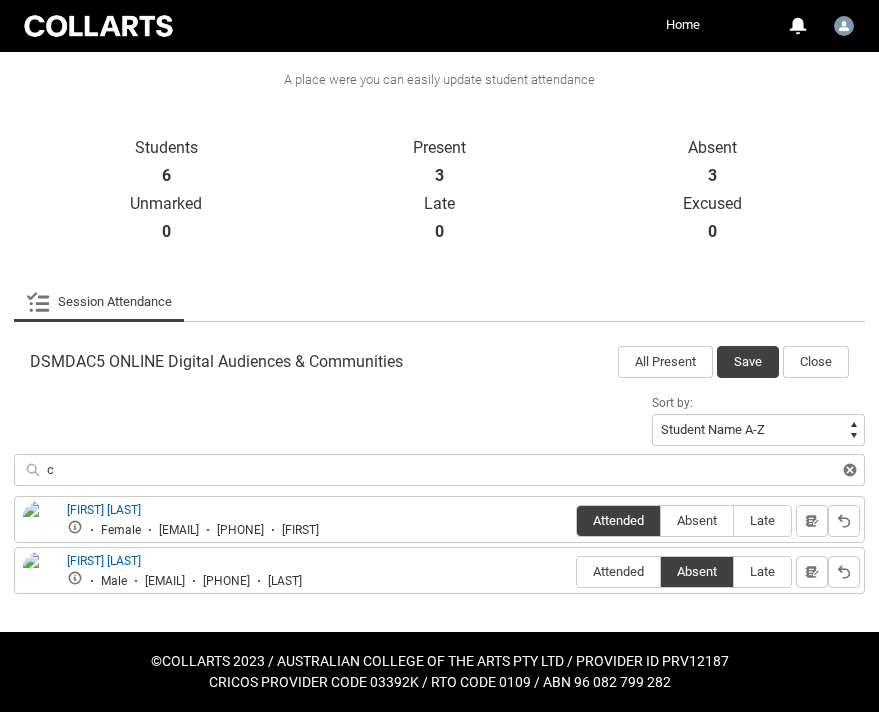 type on "ch" 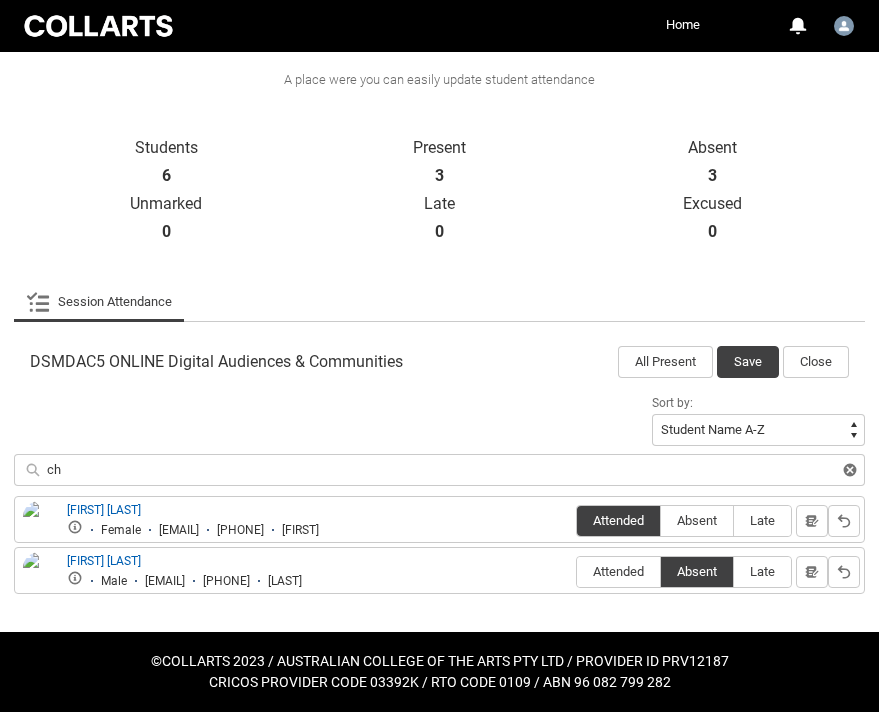 type on "[FIRST]" 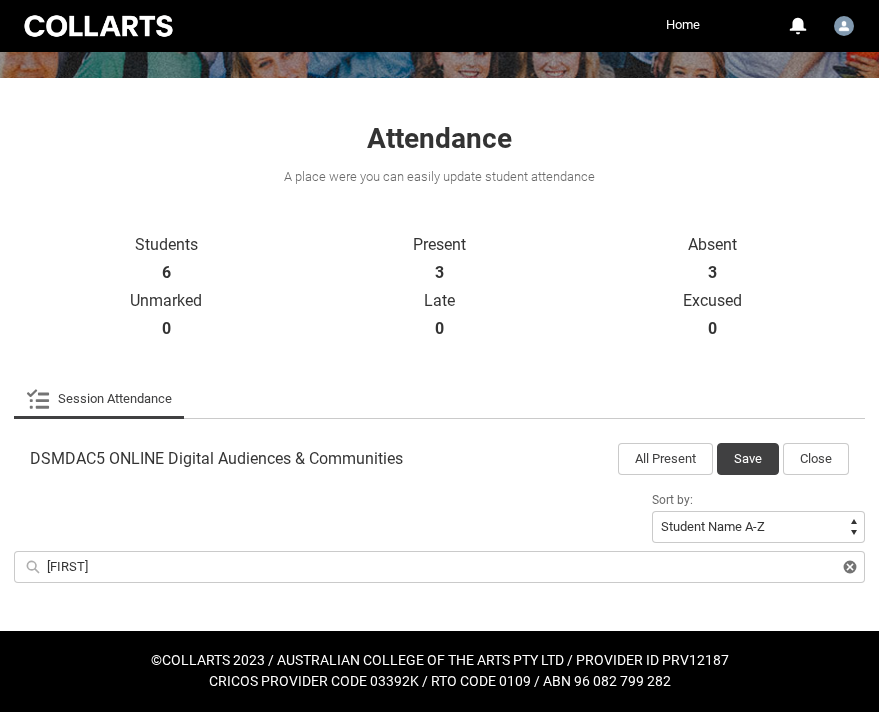 scroll, scrollTop: 295, scrollLeft: 0, axis: vertical 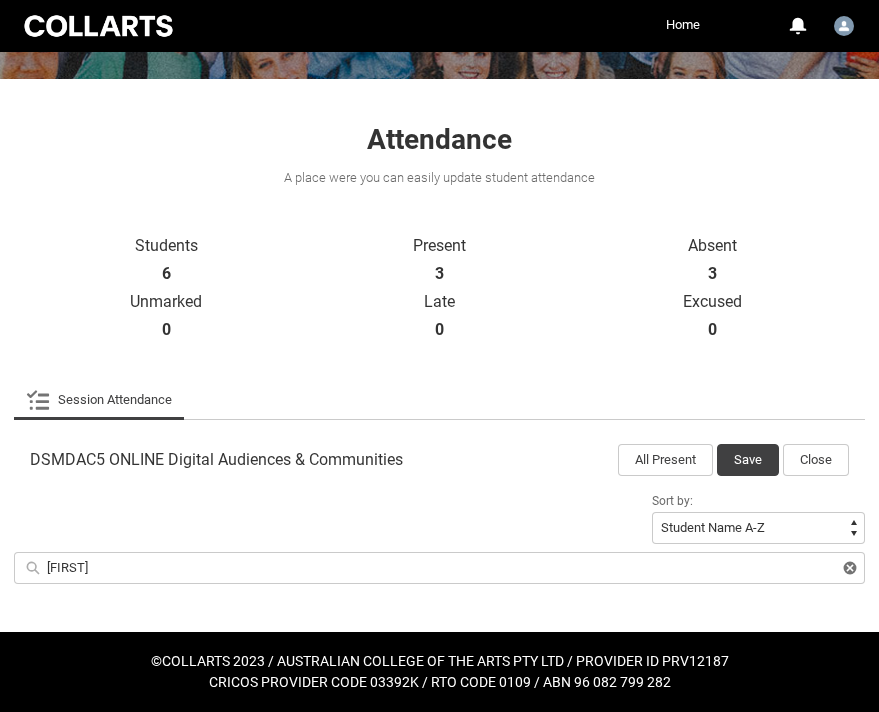 type on "[FIRST]" 